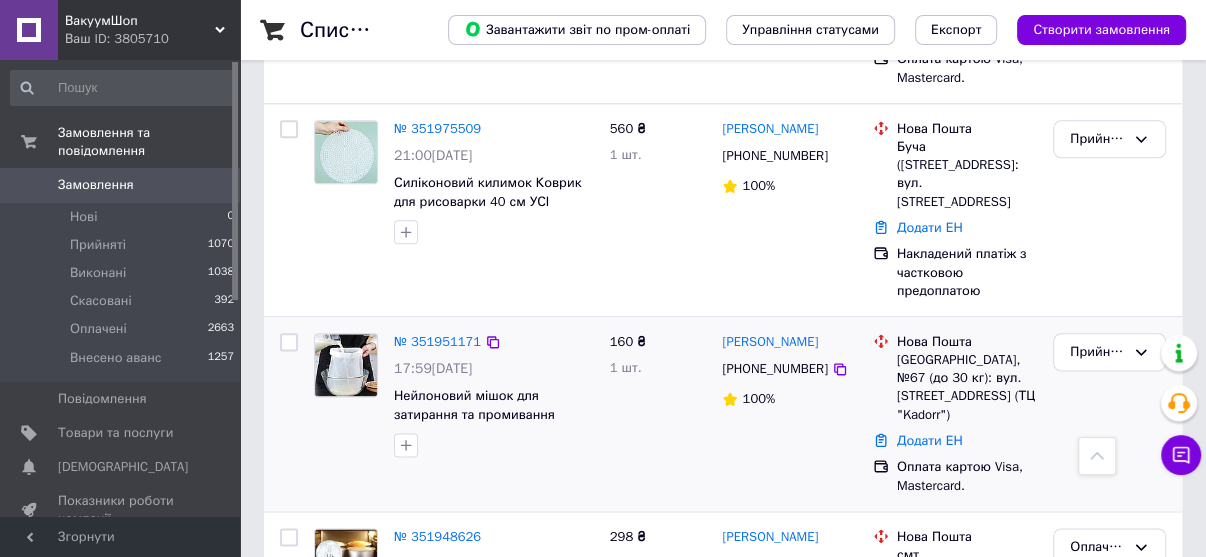 scroll, scrollTop: 1600, scrollLeft: 0, axis: vertical 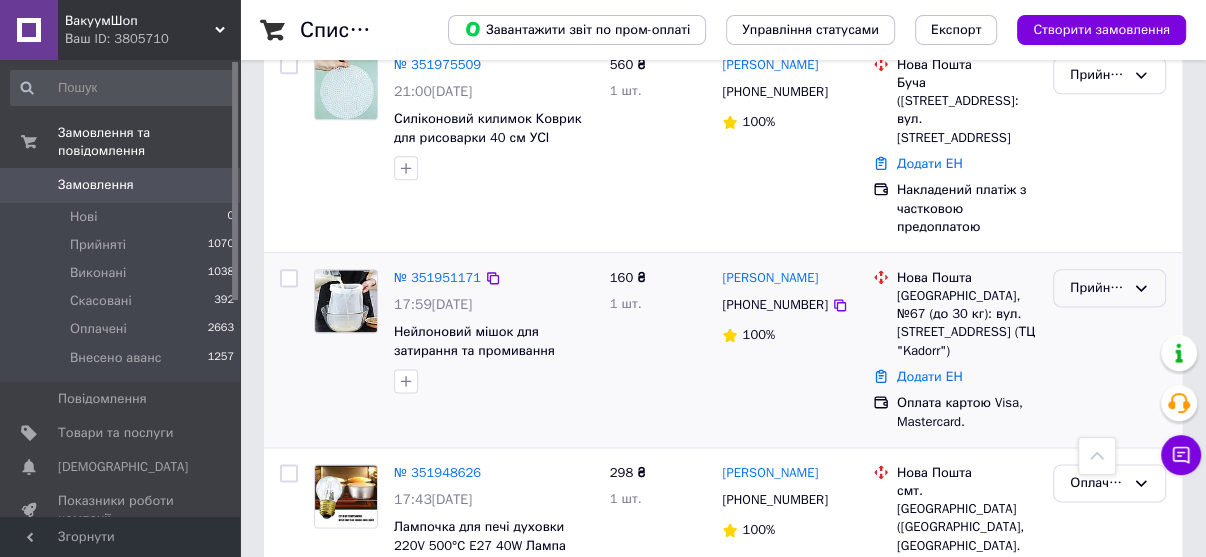 click on "Прийнято" at bounding box center (1097, 288) 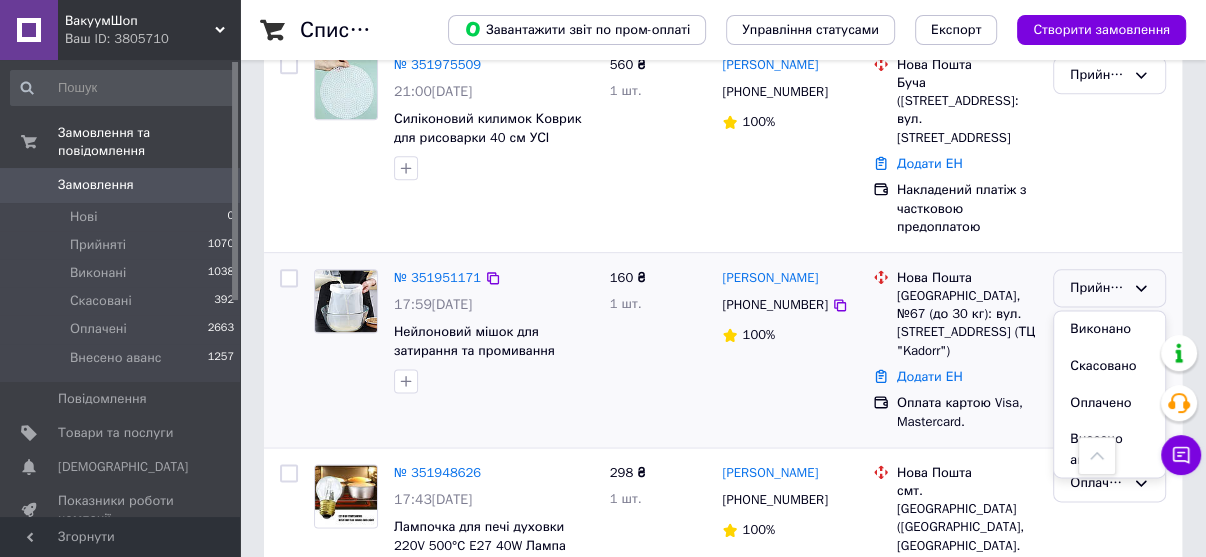 click on "Оплачено" at bounding box center [1109, 403] 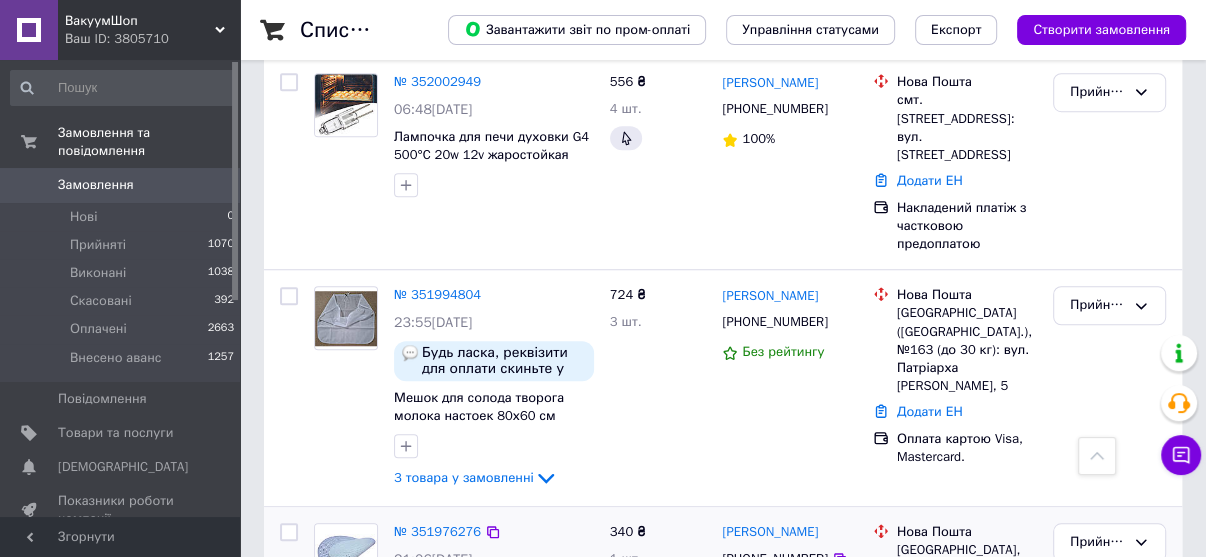 scroll, scrollTop: 1120, scrollLeft: 0, axis: vertical 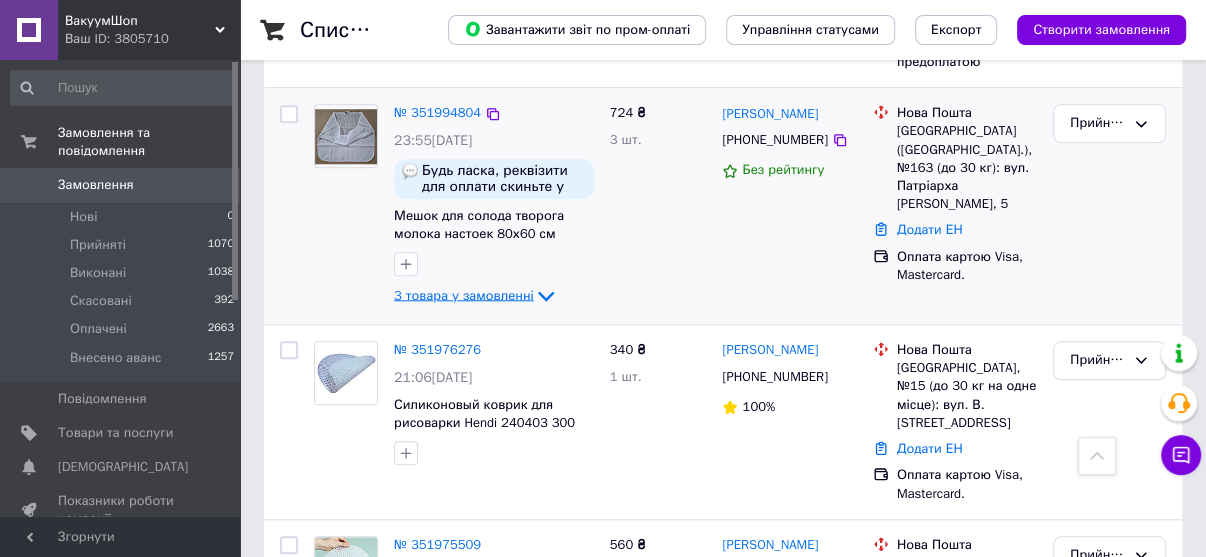 click on "3 товара у замовленні" at bounding box center (464, 295) 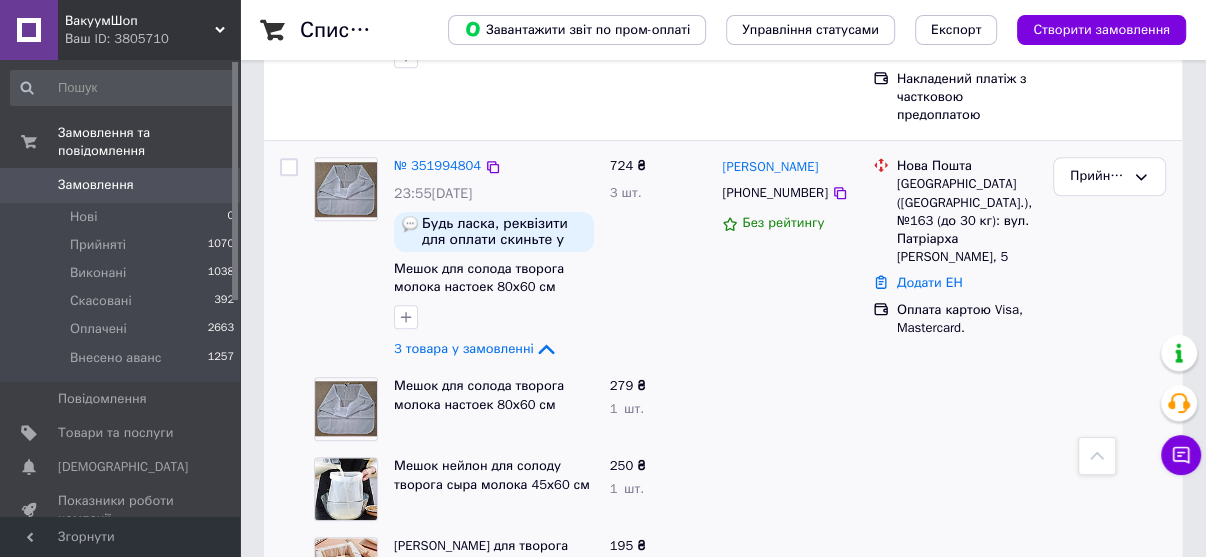 scroll, scrollTop: 1040, scrollLeft: 0, axis: vertical 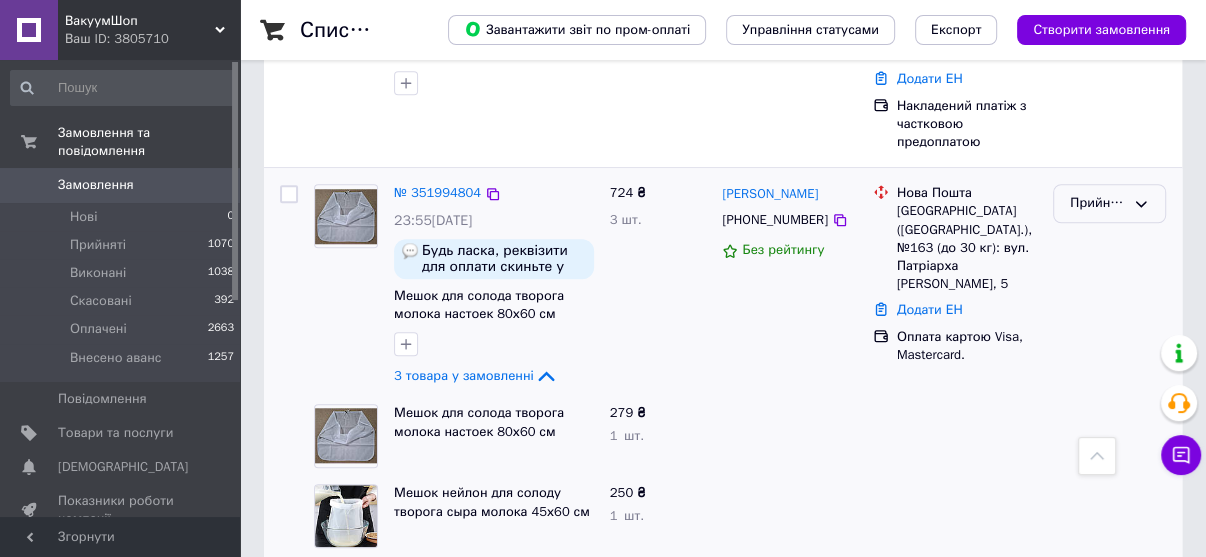 drag, startPoint x: 1083, startPoint y: 147, endPoint x: 1077, endPoint y: 161, distance: 15.231546 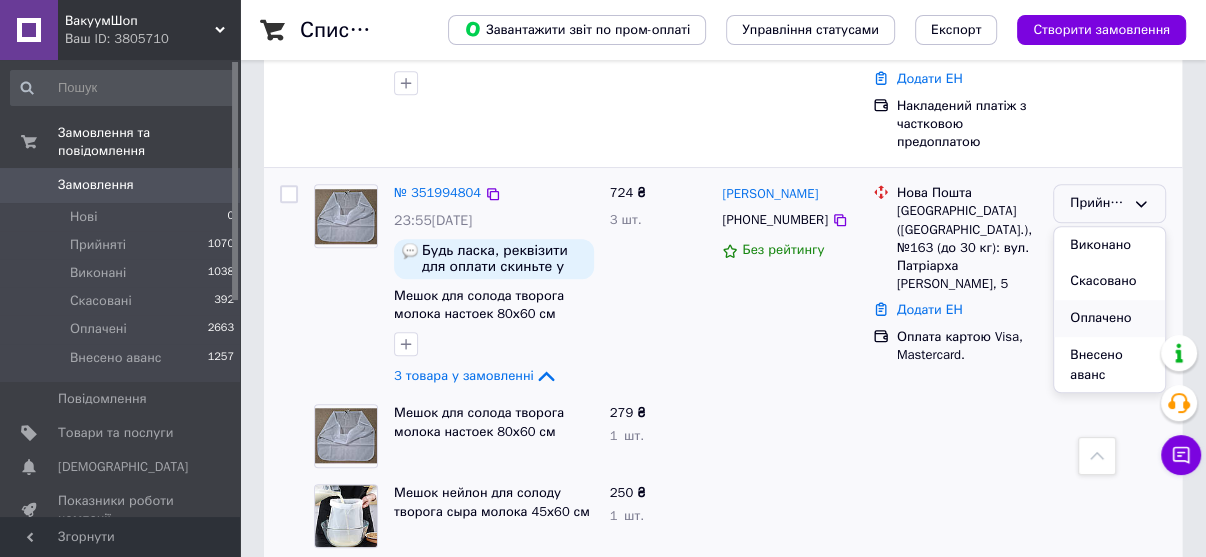 click on "Оплачено" at bounding box center [1109, 318] 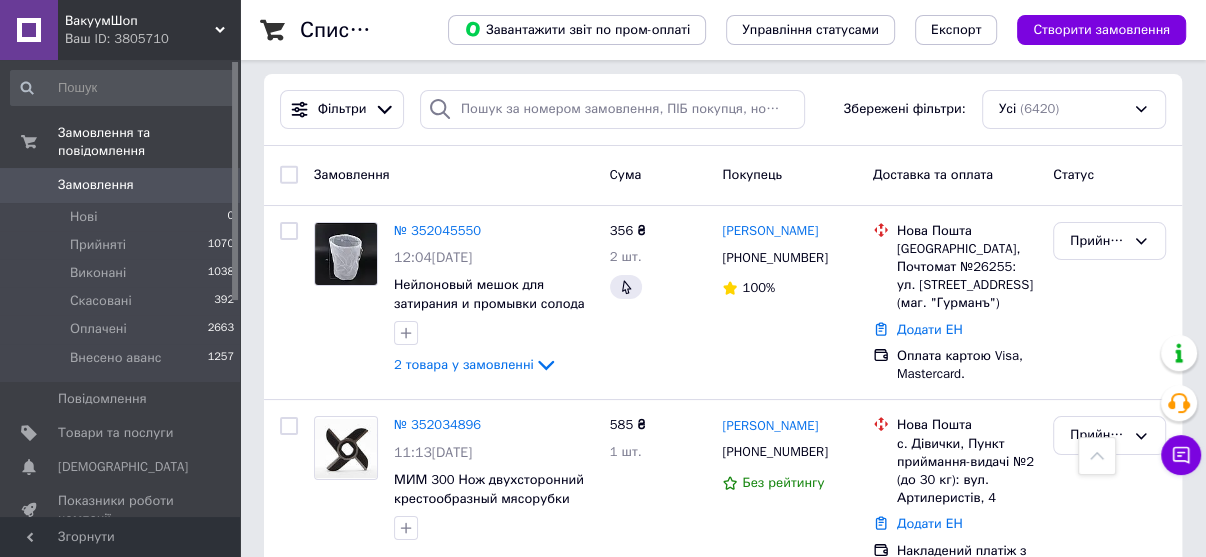 scroll, scrollTop: 0, scrollLeft: 0, axis: both 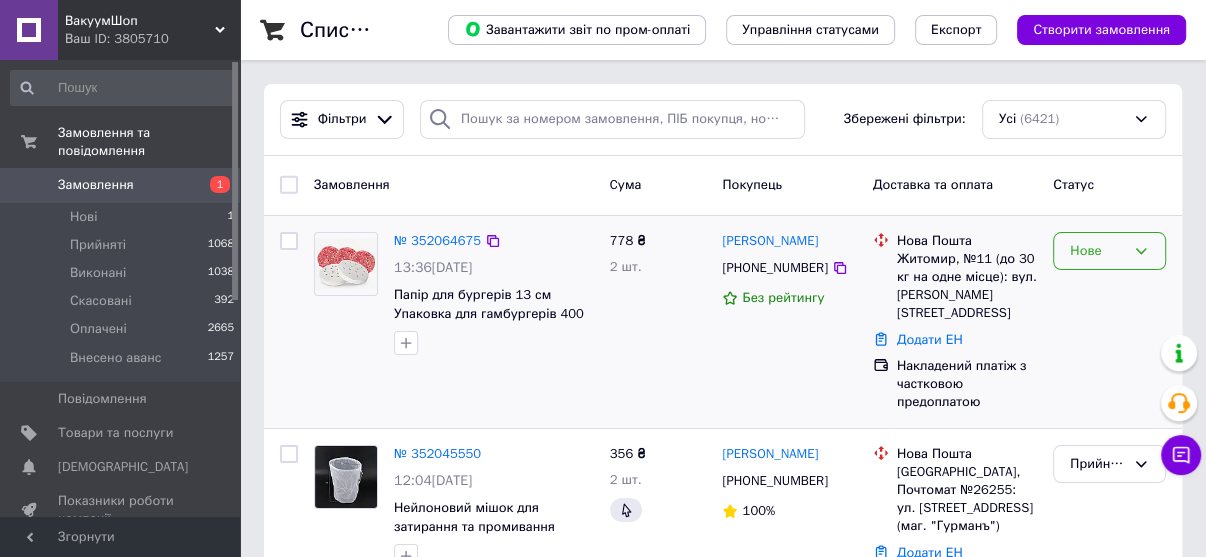 click on "Нове" at bounding box center (1097, 251) 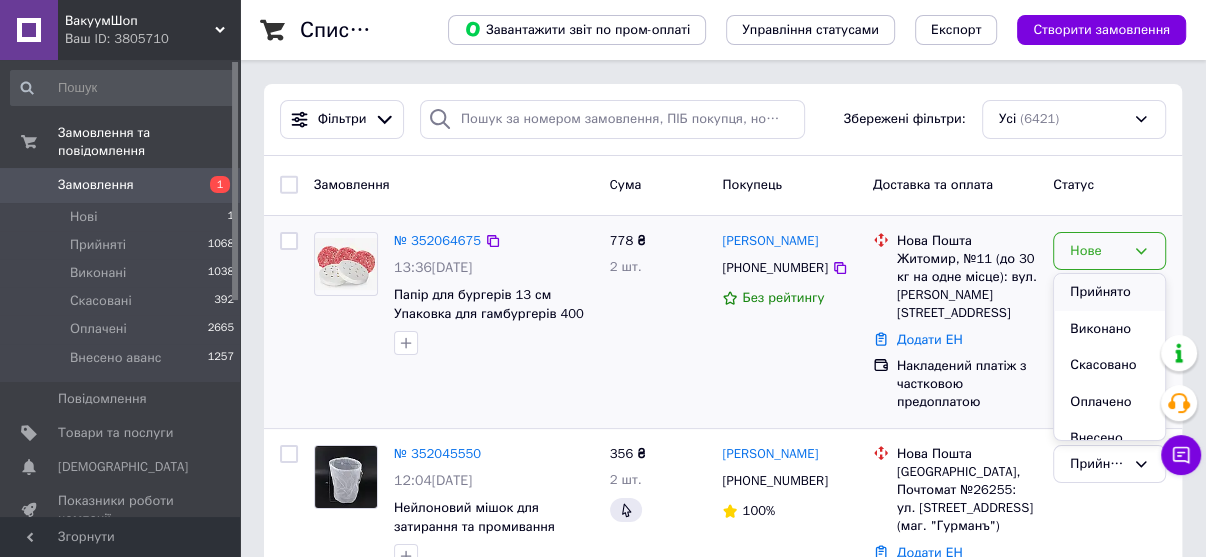 click on "Прийнято" at bounding box center (1109, 292) 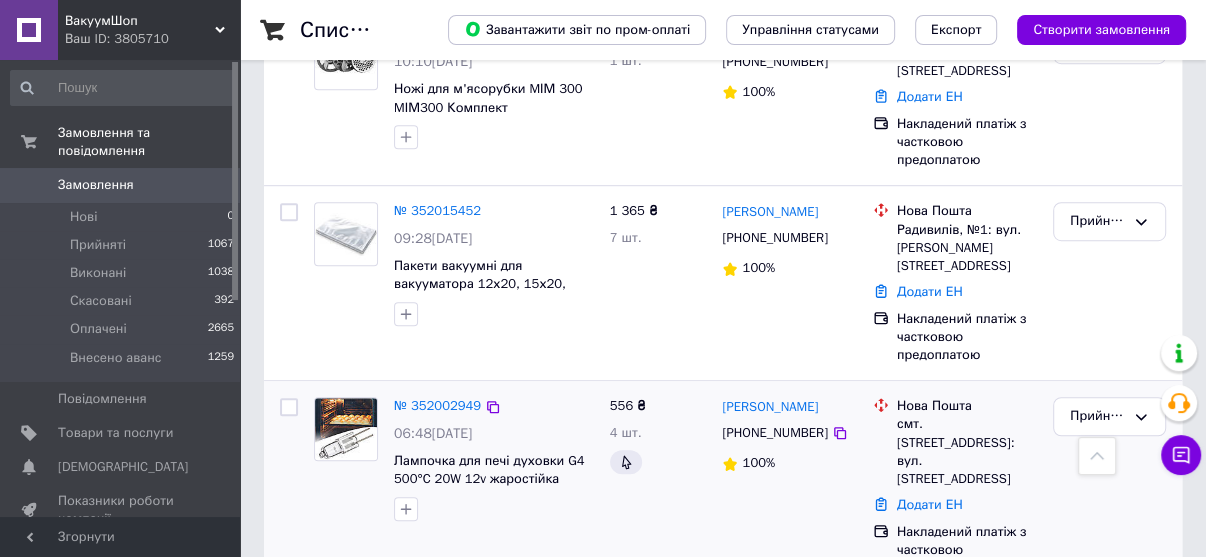 scroll, scrollTop: 800, scrollLeft: 0, axis: vertical 